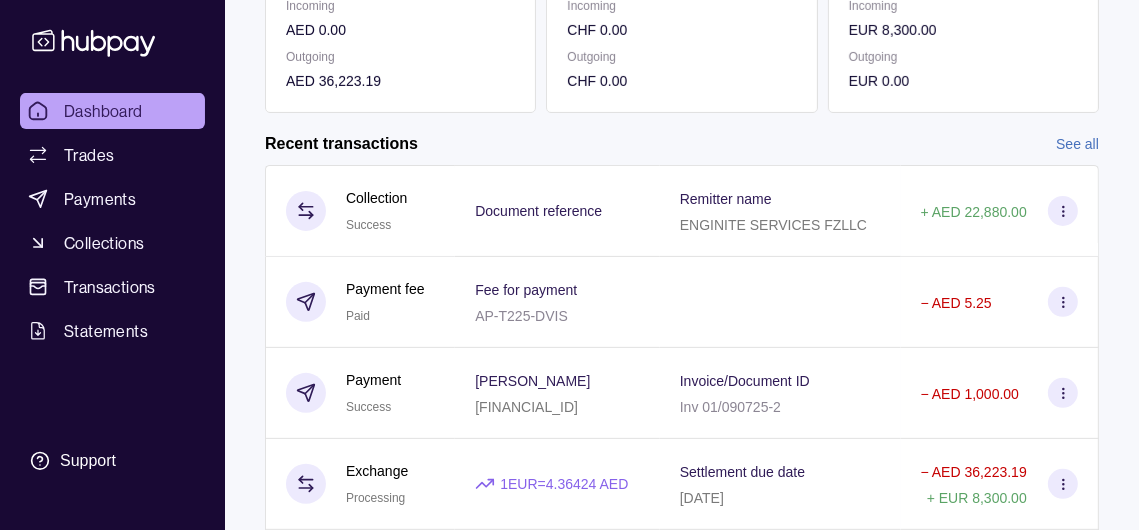 scroll, scrollTop: 359, scrollLeft: 0, axis: vertical 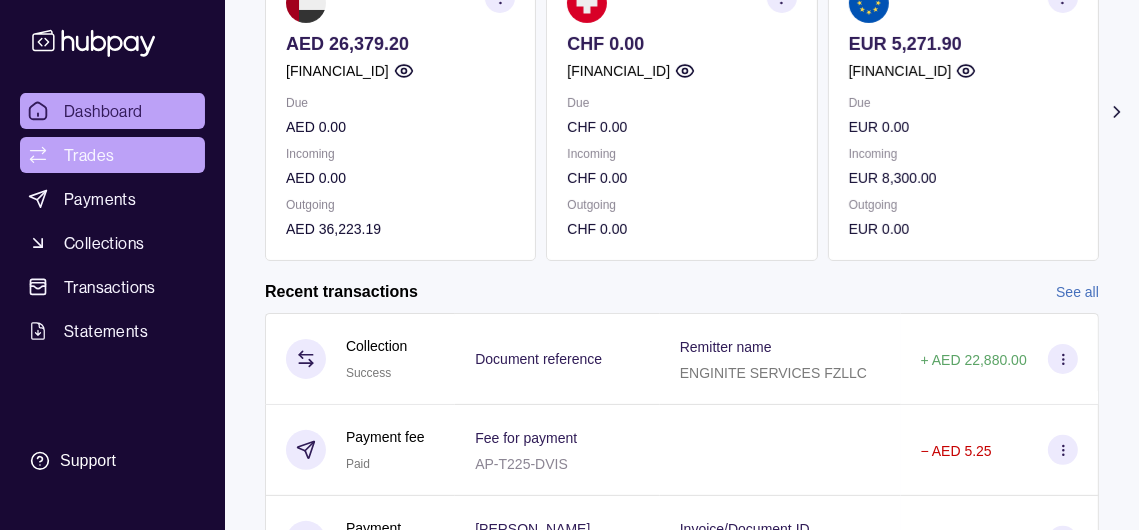click on "Trades" at bounding box center (89, 155) 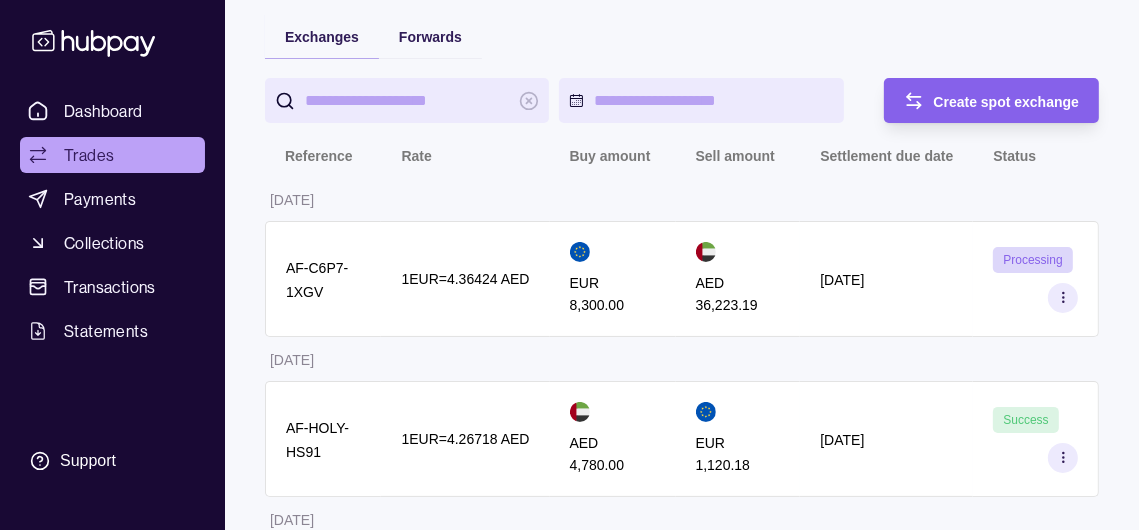 scroll, scrollTop: 0, scrollLeft: 0, axis: both 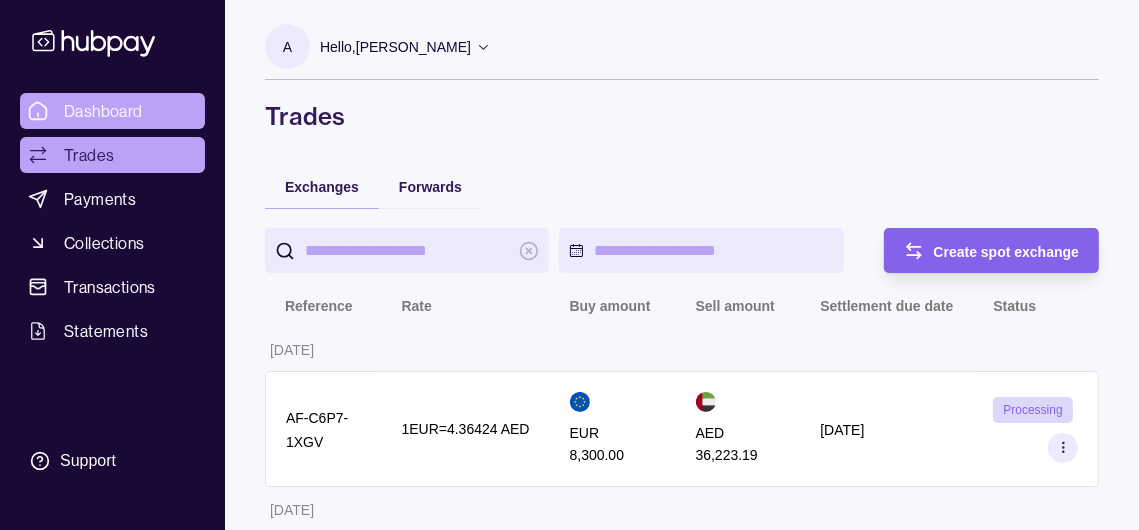 click on "Dashboard" at bounding box center [103, 111] 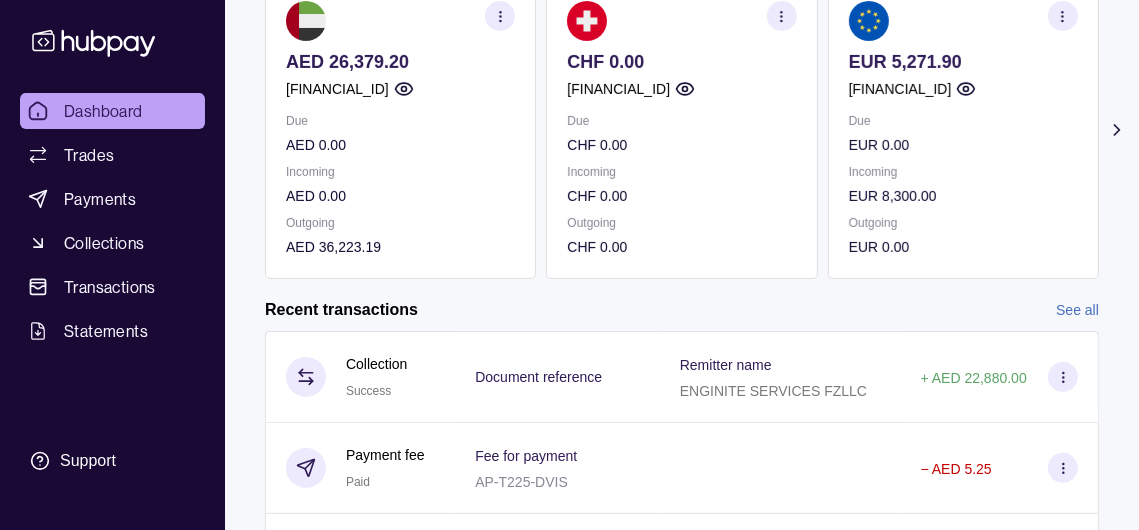 scroll, scrollTop: 300, scrollLeft: 0, axis: vertical 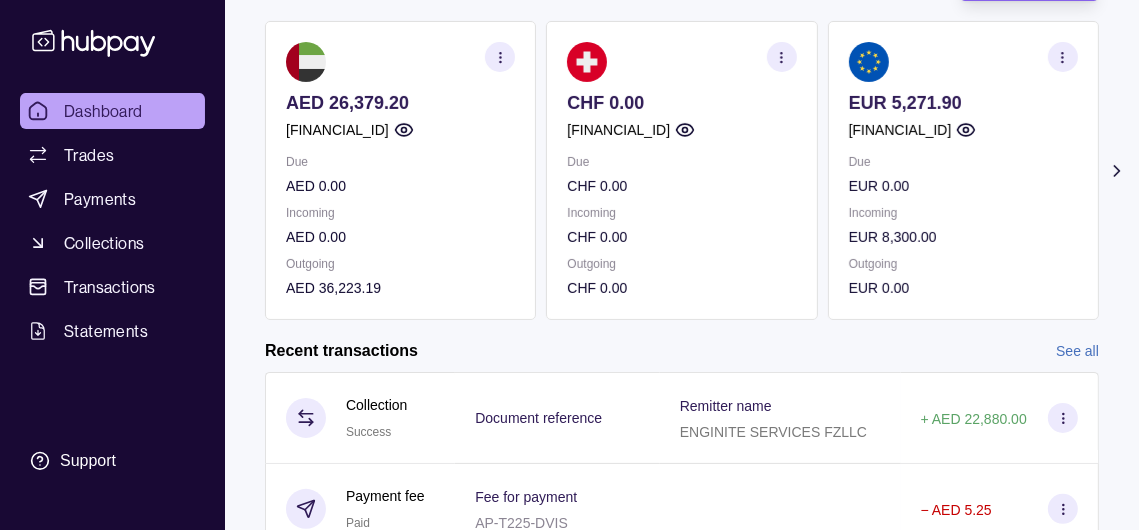 click 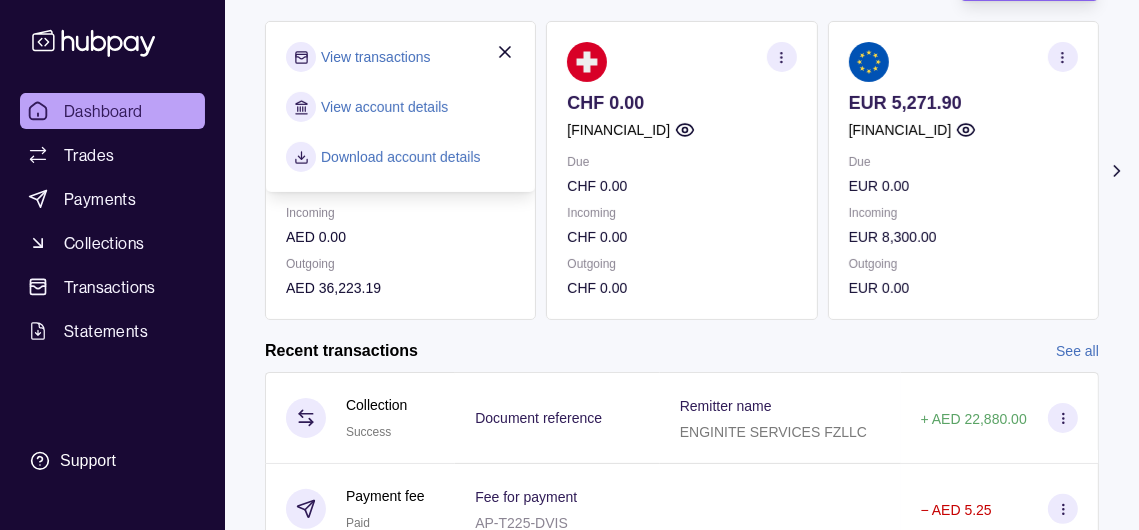 click on "View transactions" at bounding box center [375, 57] 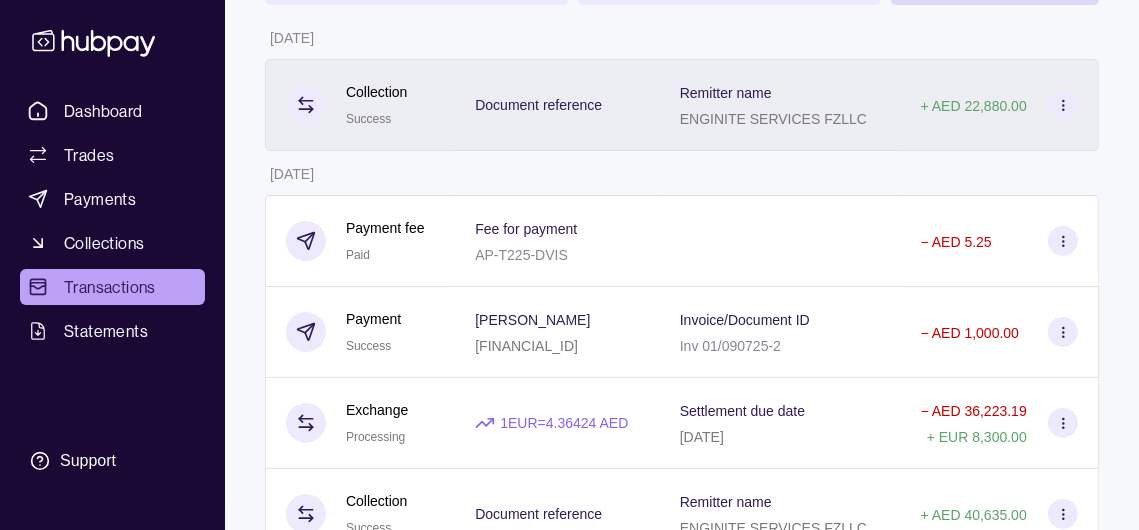 scroll, scrollTop: 0, scrollLeft: 0, axis: both 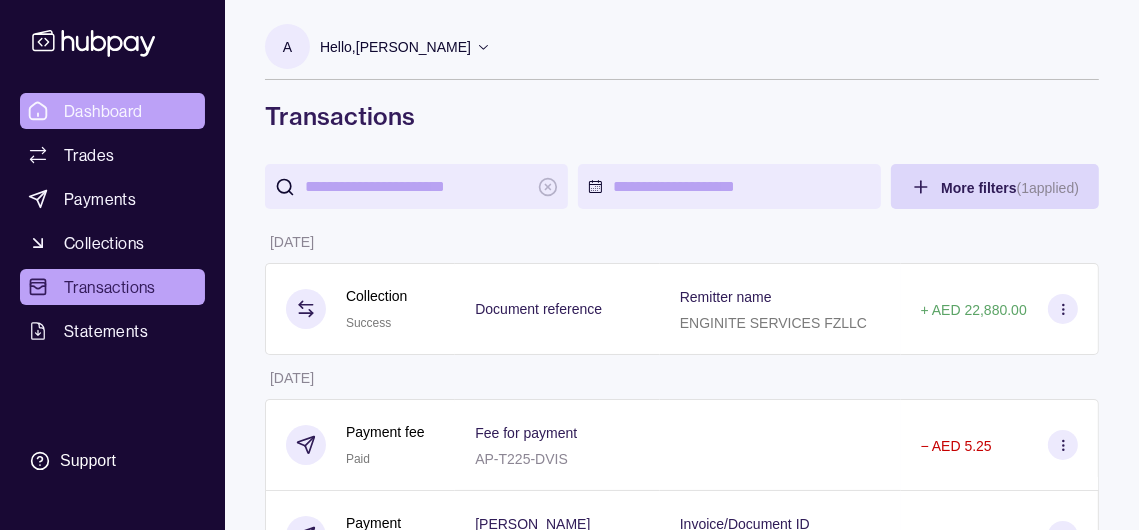 click on "Dashboard" at bounding box center [103, 111] 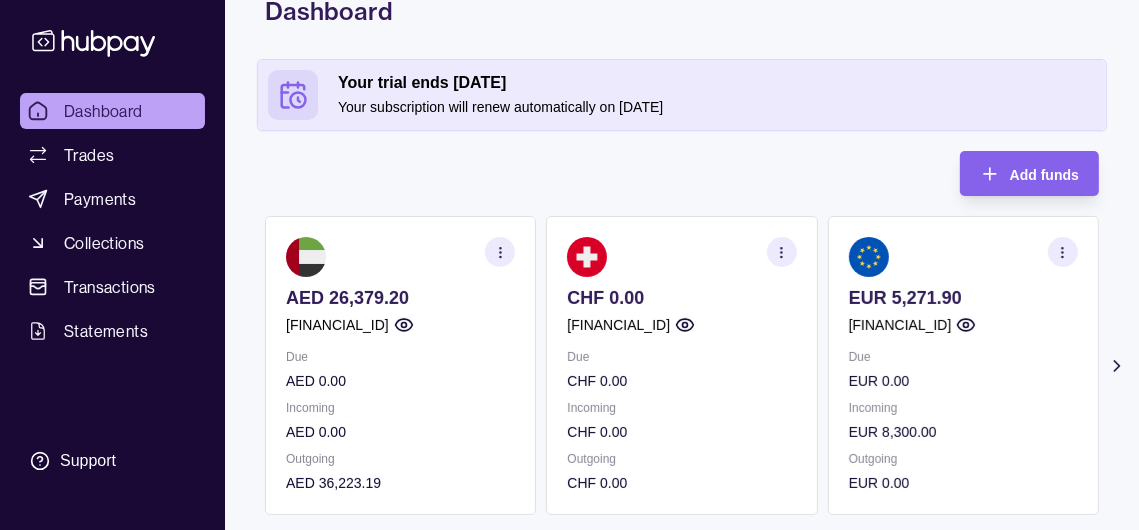 scroll, scrollTop: 0, scrollLeft: 0, axis: both 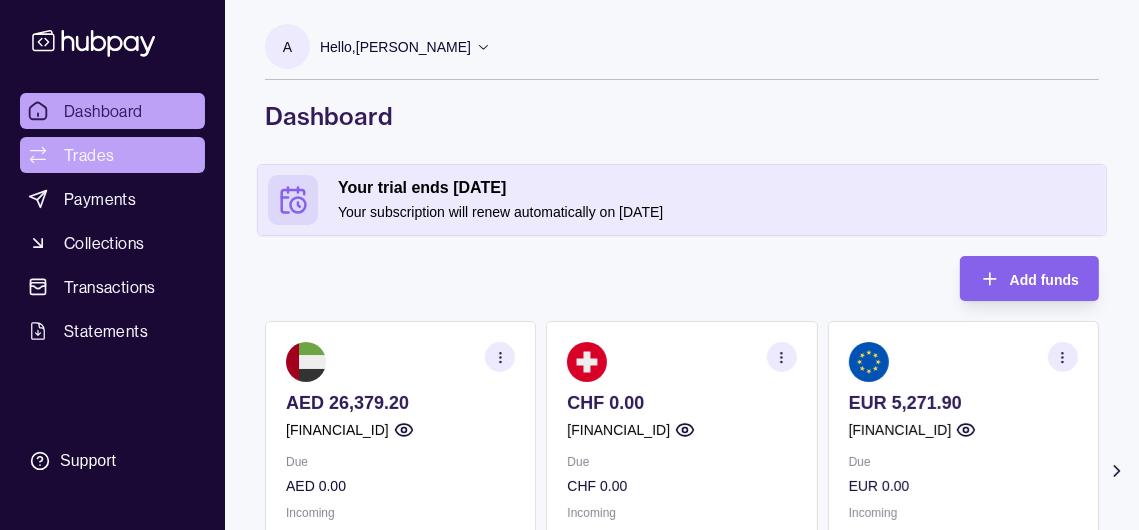 click on "Trades" at bounding box center [89, 155] 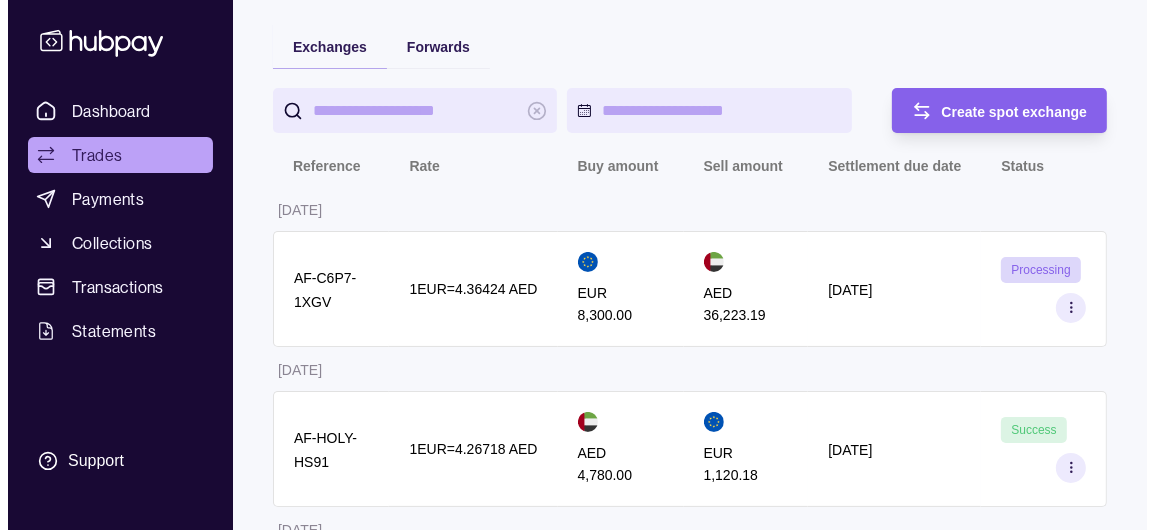 scroll, scrollTop: 200, scrollLeft: 0, axis: vertical 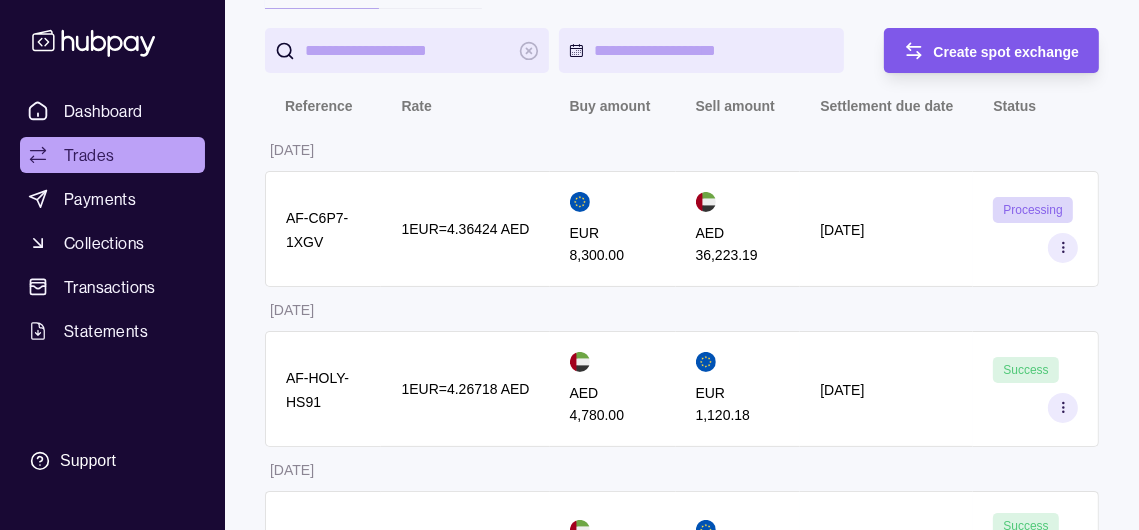 click on "Create spot exchange" at bounding box center (1007, 52) 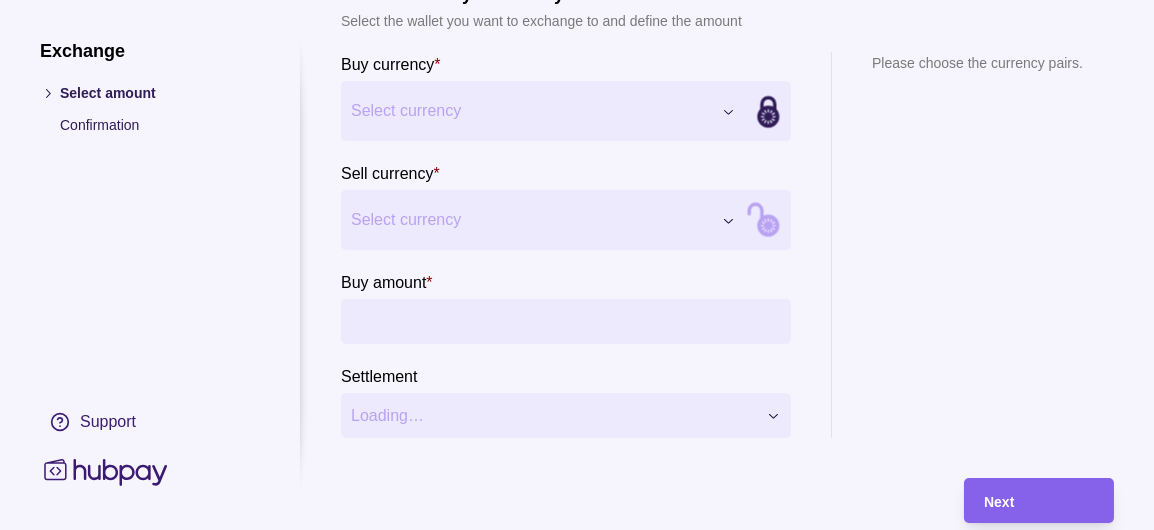 scroll, scrollTop: 0, scrollLeft: 0, axis: both 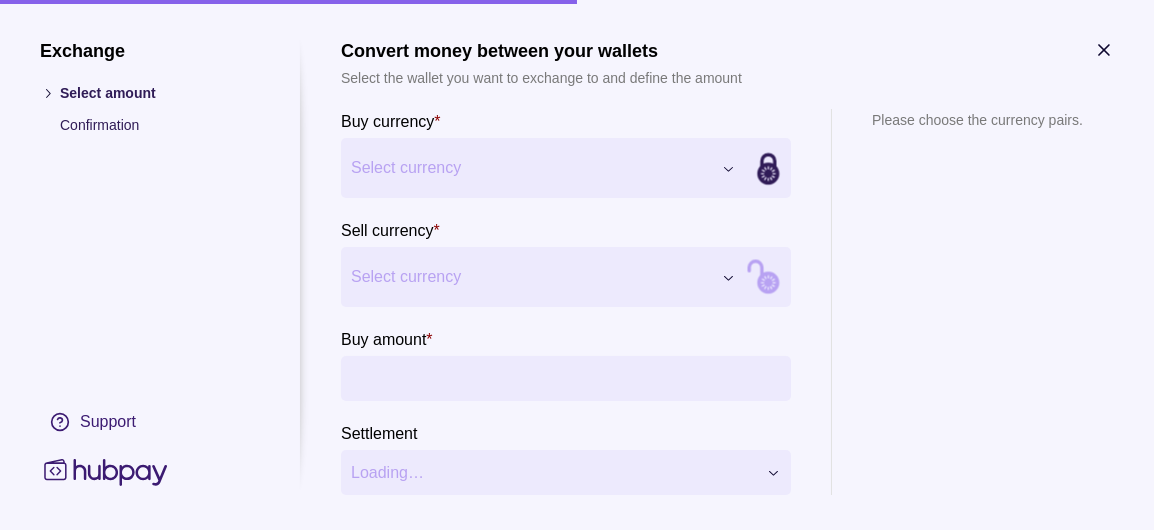 click on "Dashboard Trades Payments Collections Transactions Statements Support A Hello,  [PERSON_NAME] FEDOROVTSEV LUXURY SOLUTIONS FZ LLC Account Terms and conditions Privacy policy Sign out Trades Exchanges Forwards Create spot exchange Reference Rate Buy amount Sell amount Settlement due date Status [DATE] AF-C6P7-1XGV 1  EUR  =  4.36424   AED EUR 8,300.00 AED 36,223.19 [DATE] Processing [DATE] AF-HOLY-HS91 1  EUR  =  4.26718   AED AED 4,780.00 EUR 1,120.18 [DATE] Success [DATE] AF-2RKI-Z2LY 1  EUR  =  4.27587   AED AED 600.00 EUR 140.32 [DATE] Success Trades | Hubpay Exchange Select amount Confirmation Support Convert money between your wallets Select the wallet you want to exchange to and define the amount Buy currency  * Select currency *** *** *** *** *** Sell currency  * Select currency *** *** *** *** *** Buy amount  * Settlement Loading… Please choose the currency pairs. Next" at bounding box center (577, 206) 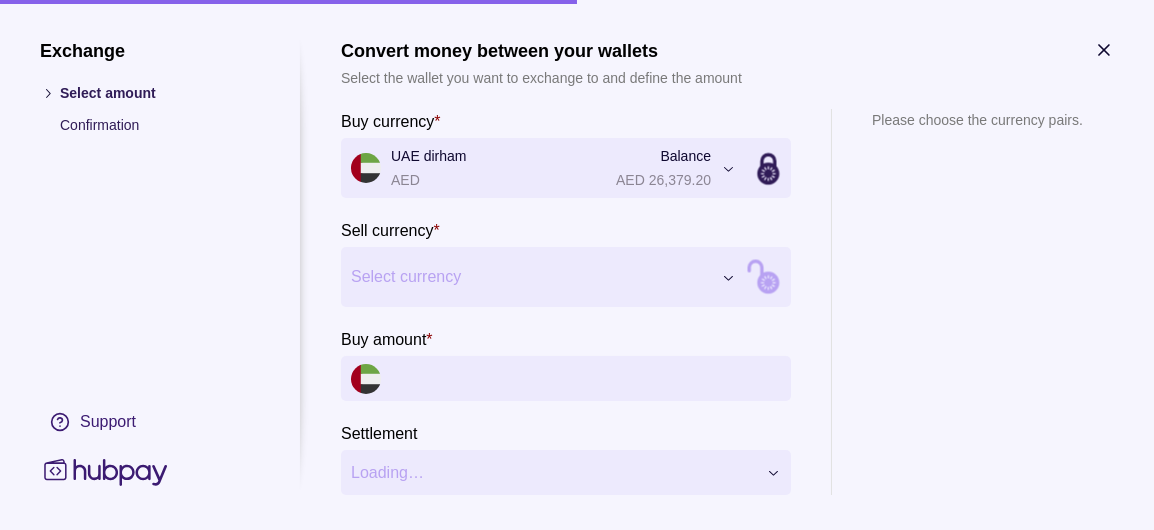 click on "Dashboard Trades Payments Collections Transactions Statements Support A Hello,  [PERSON_NAME] FEDOROVTSEV LUXURY SOLUTIONS FZ LLC Account Terms and conditions Privacy policy Sign out Trades Exchanges Forwards Create spot exchange Reference Rate Buy amount Sell amount Settlement due date Status [DATE] AF-C6P7-1XGV 1  EUR  =  4.36424   AED EUR 8,300.00 AED 36,223.19 [DATE] Processing [DATE] AF-HOLY-HS91 1  EUR  =  4.26718   AED AED 4,780.00 EUR 1,120.18 [DATE] Success [DATE] AF-2RKI-Z2LY 1  EUR  =  4.27587   AED AED 600.00 EUR 140.32 [DATE] Success Trades | Hubpay Exchange Select amount Confirmation Support Convert money between your wallets Select the wallet you want to exchange to and define the amount Buy currency  * UAE dirham AED Balance AED 26,379.20 *** *** *** *** *** Sell currency  * Select currency *** *** *** *** *** Buy amount  * Settlement Loading… Please choose the currency pairs. Next" at bounding box center (577, 206) 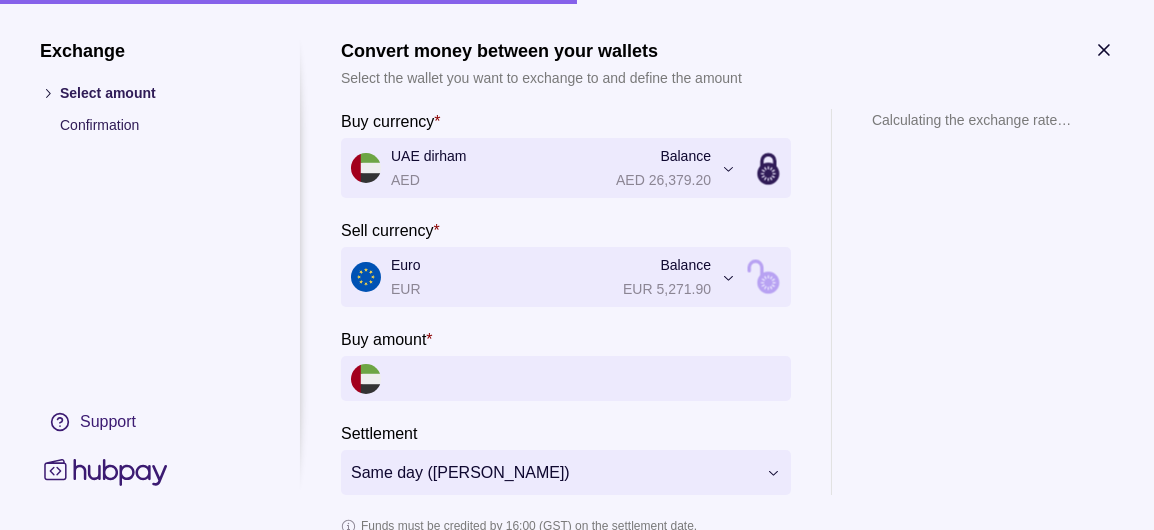 click on "Buy amount  *" at bounding box center [586, 378] 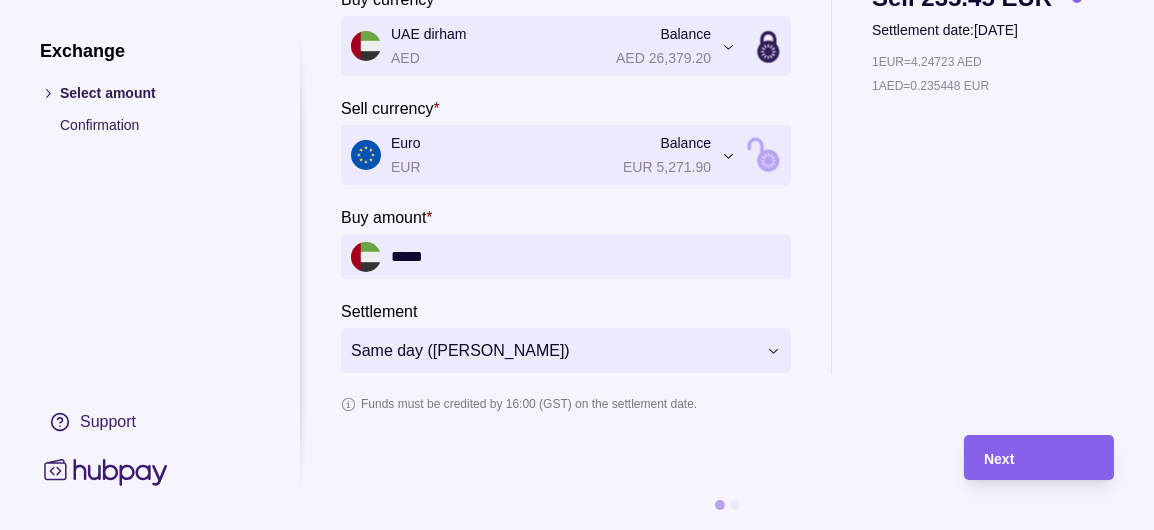 scroll, scrollTop: 160, scrollLeft: 0, axis: vertical 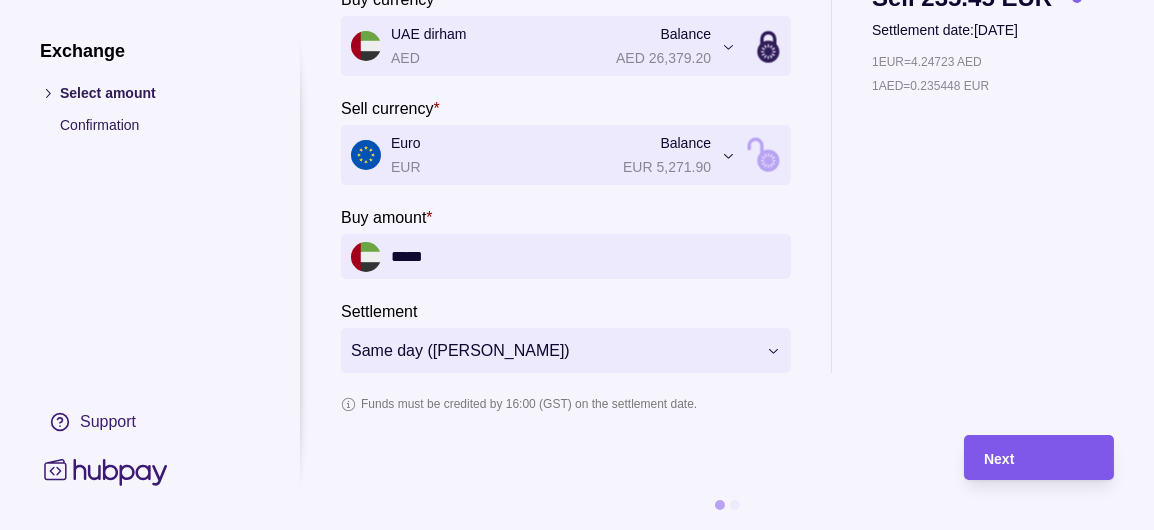 type on "*****" 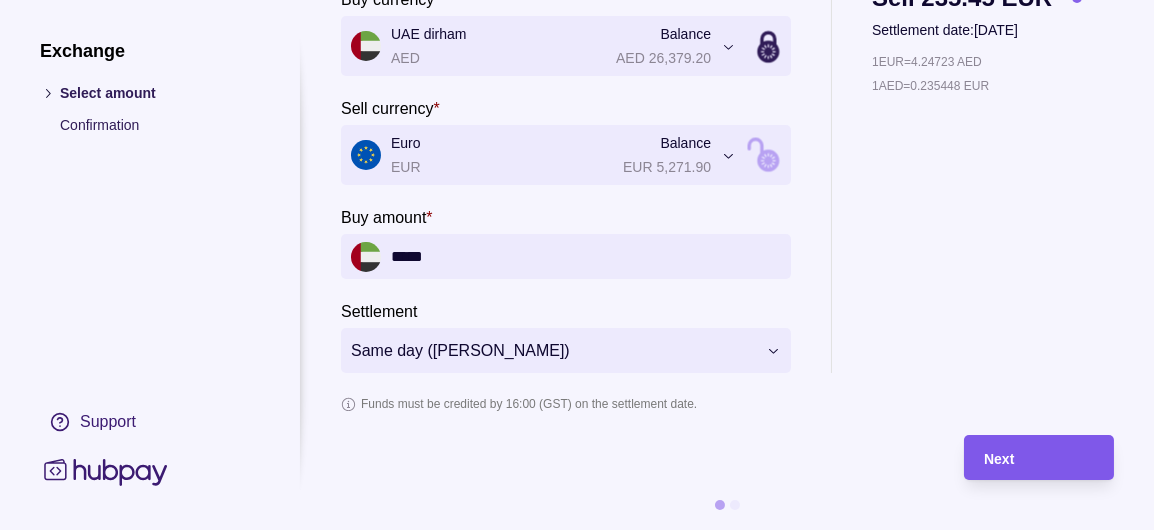 click on "Next" at bounding box center (1039, 458) 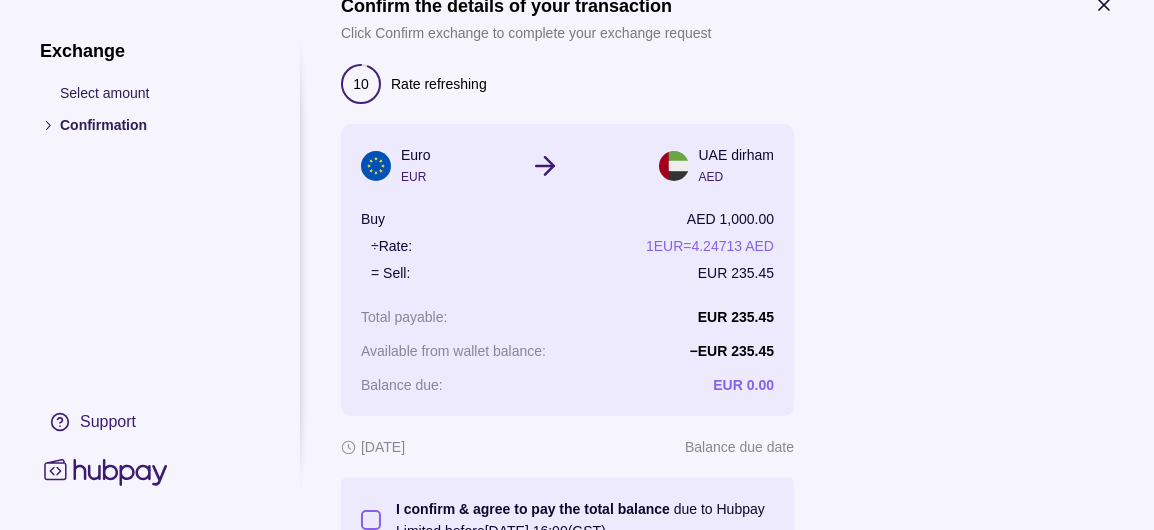 scroll, scrollTop: 0, scrollLeft: 0, axis: both 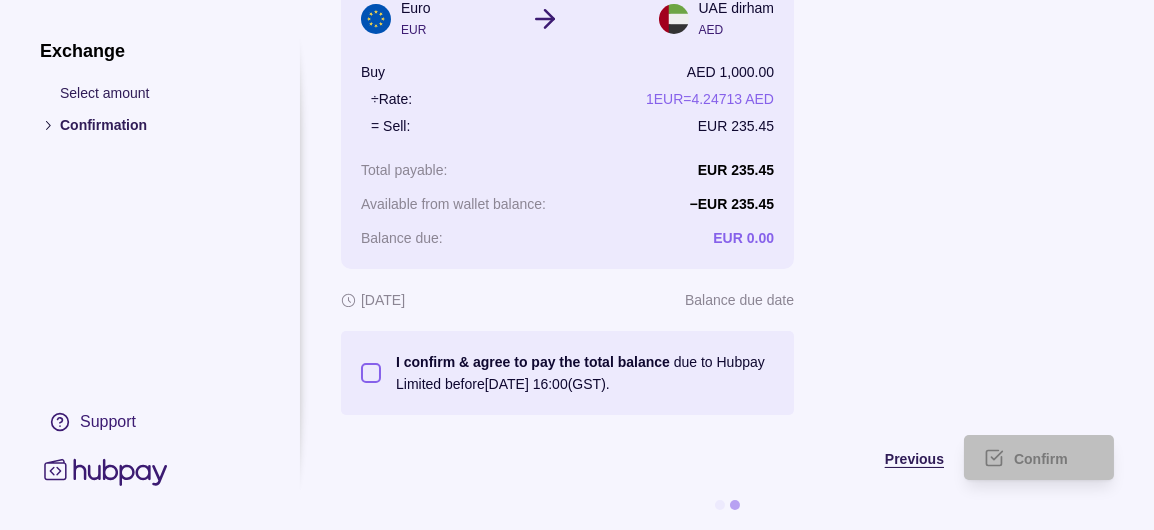 click on "Previous" at bounding box center [914, 459] 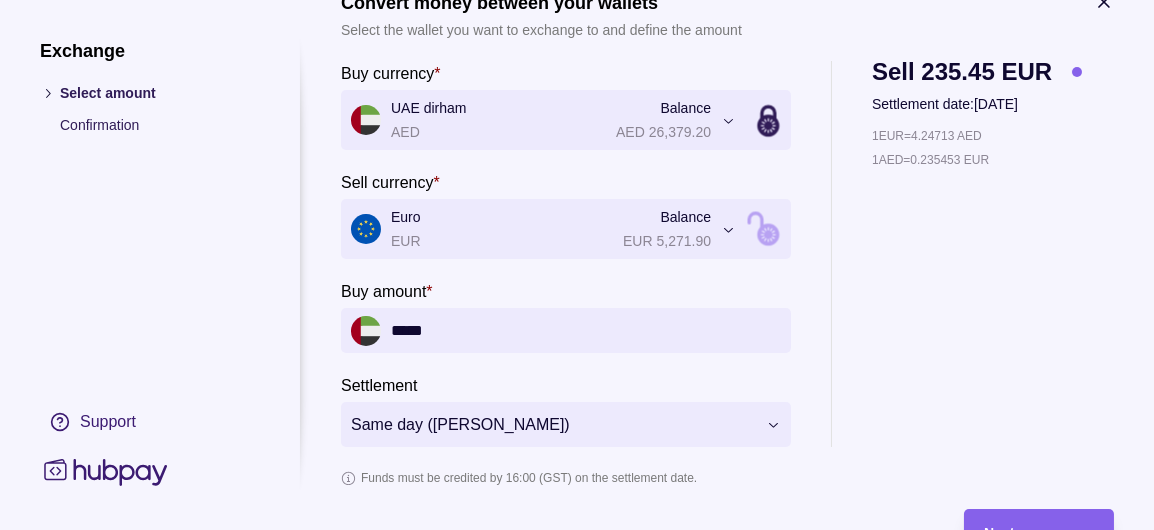 scroll, scrollTop: 0, scrollLeft: 14, axis: horizontal 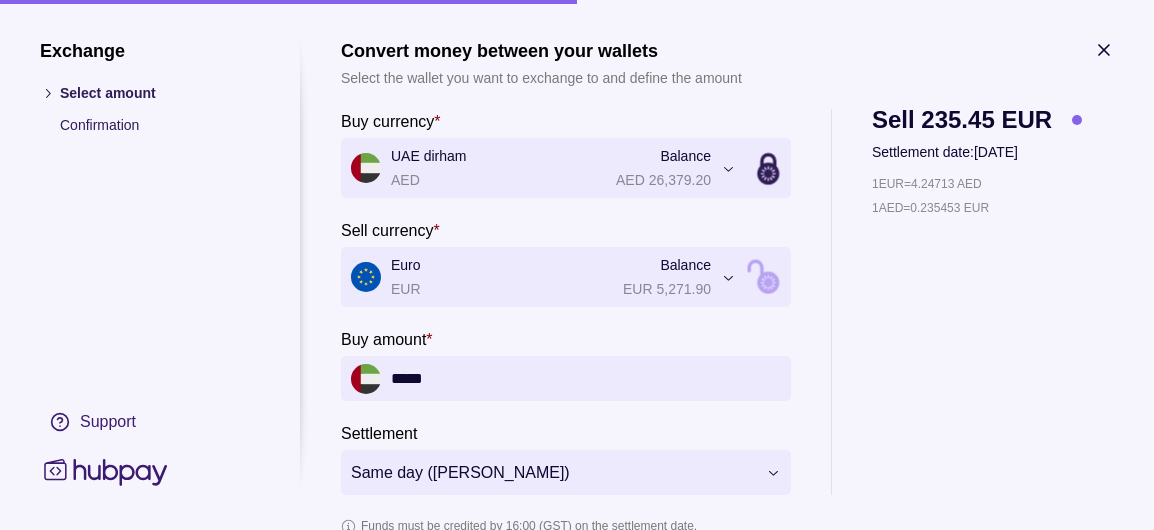 click on "**********" at bounding box center (577, 206) 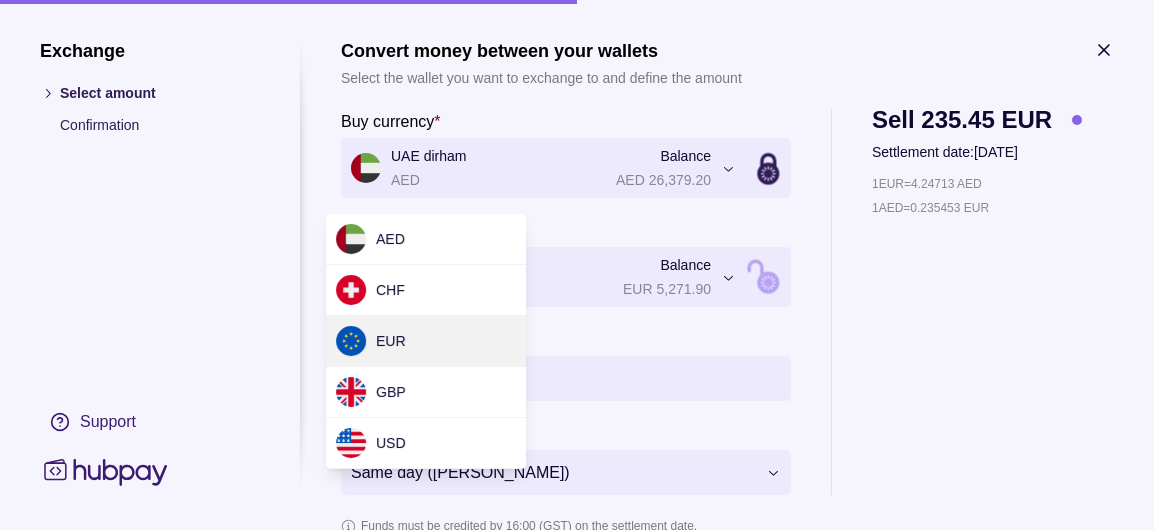 type on "********" 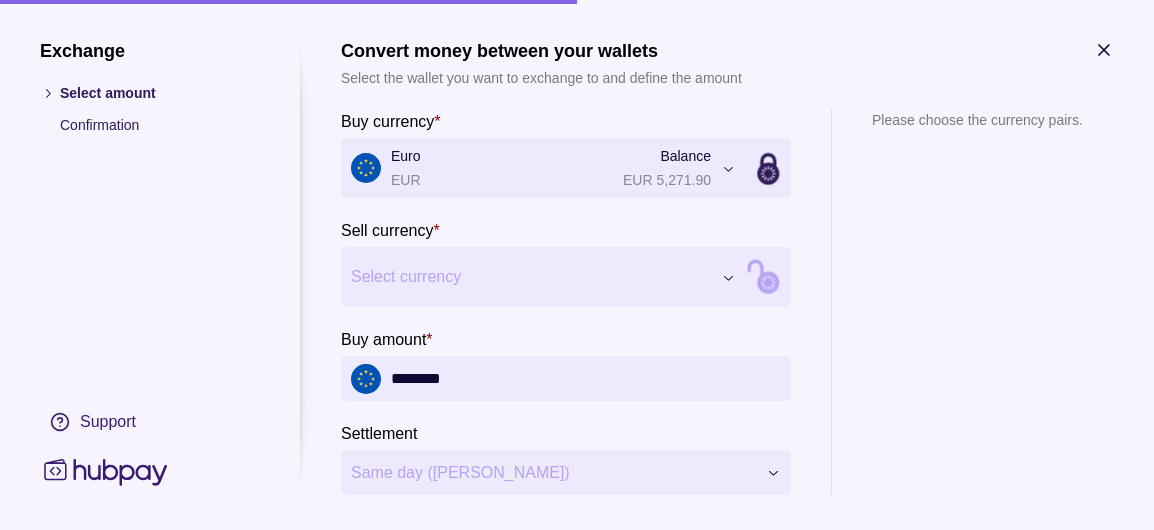 click on "Dashboard Trades Payments Collections Transactions Statements Support A Hello,  [PERSON_NAME] FEDOROVTSEV LUXURY SOLUTIONS FZ LLC Account Terms and conditions Privacy policy Sign out Trades Exchanges Forwards Create spot exchange Reference Rate Buy amount Sell amount Settlement due date Status [DATE] AF-C6P7-1XGV 1  EUR  =  4.36424   AED EUR 8,300.00 AED 36,223.19 [DATE] Processing [DATE] AF-HOLY-HS91 1  EUR  =  4.26718   AED AED 4,780.00 EUR 1,120.18 [DATE] Success [DATE] AF-2RKI-Z2LY 1  EUR  =  4.27587   AED AED 600.00 EUR 140.32 [DATE] Success Trades | Hubpay Exchange Select amount Confirmation Support Convert money between your wallets Select the wallet you want to exchange to and define the amount Buy currency  * Euro EUR Balance EUR 5,271.90 *** *** *** *** *** Sell currency  * Select currency *** *** *** *** *** Buy amount  * ******** Settlement Same day ([PERSON_NAME]) Please choose the currency pairs. Next" at bounding box center [577, 206] 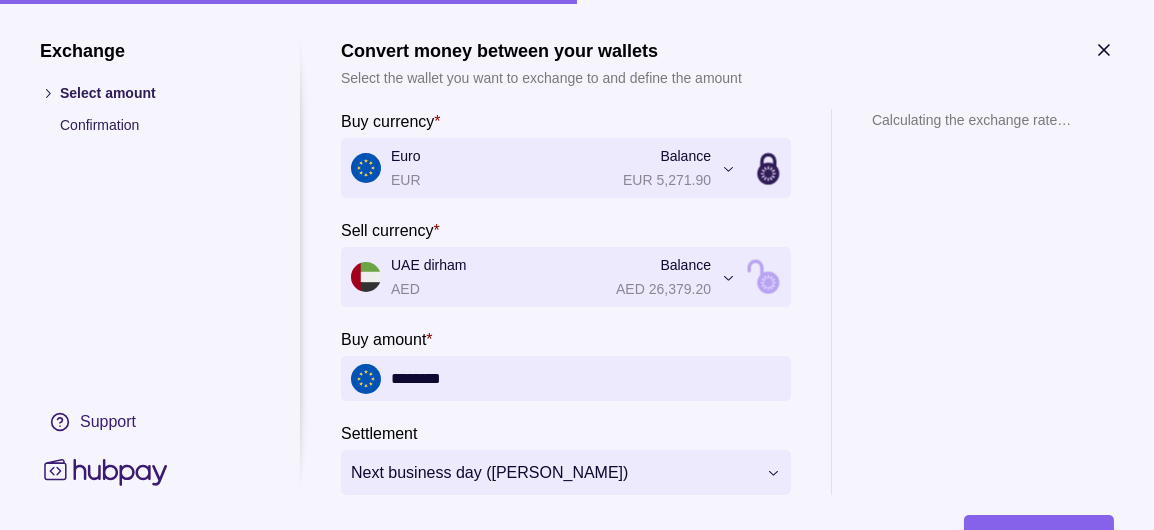 scroll, scrollTop: 100, scrollLeft: 14, axis: both 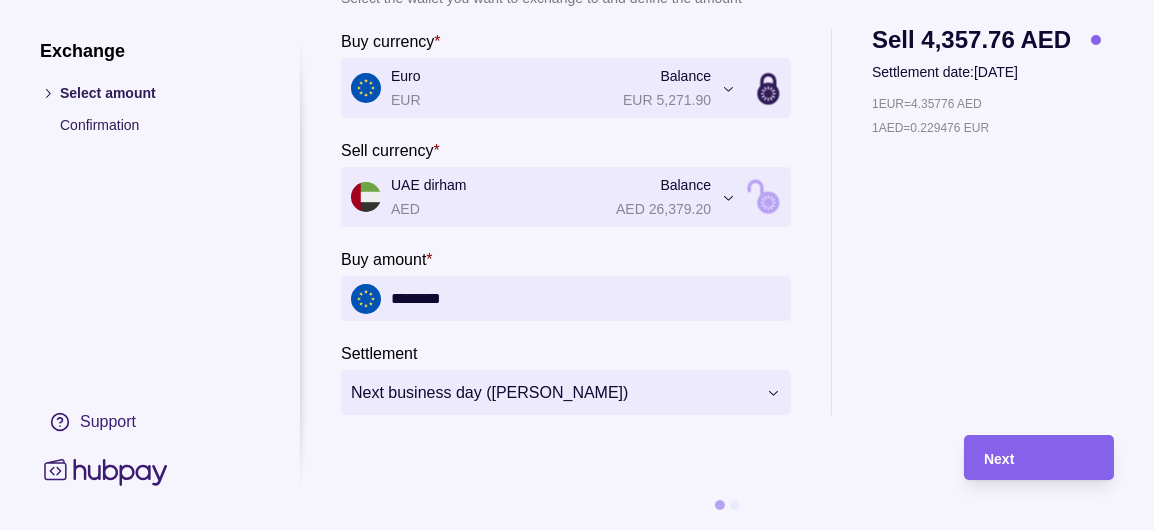 click on "**********" at bounding box center [577, 206] 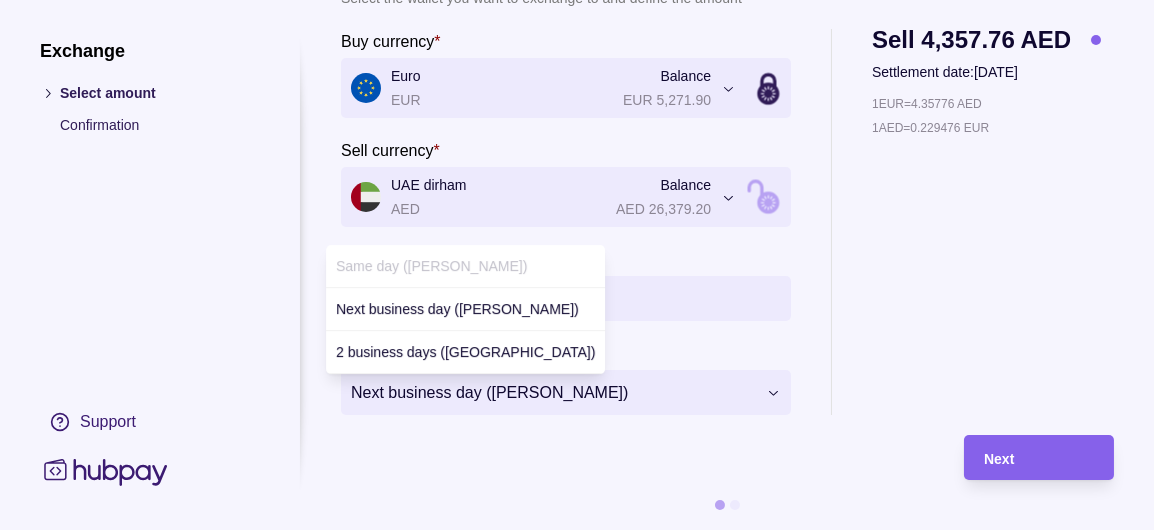 click on "**********" at bounding box center [577, 206] 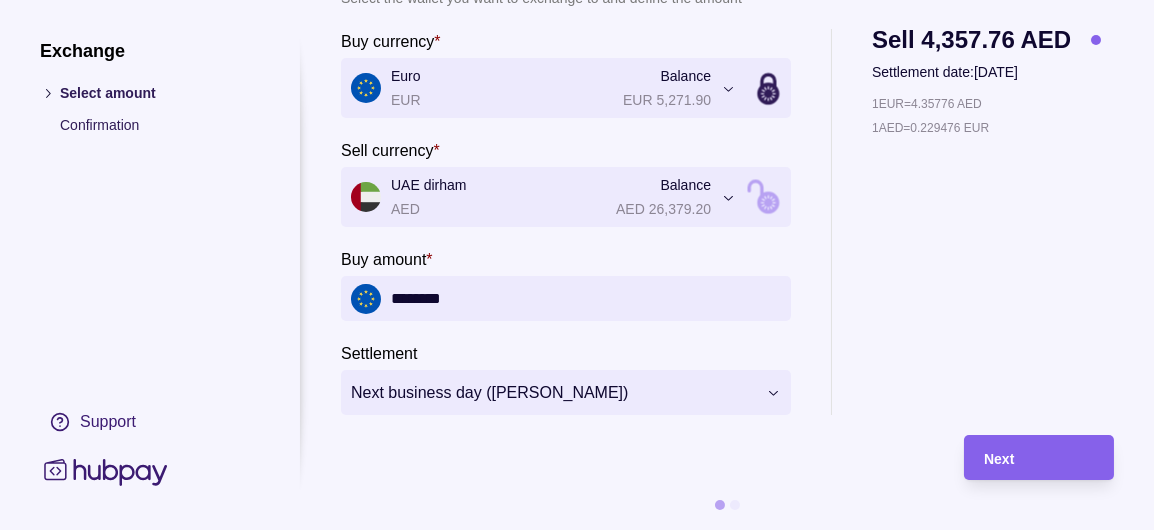click on "**********" at bounding box center (727, 245) 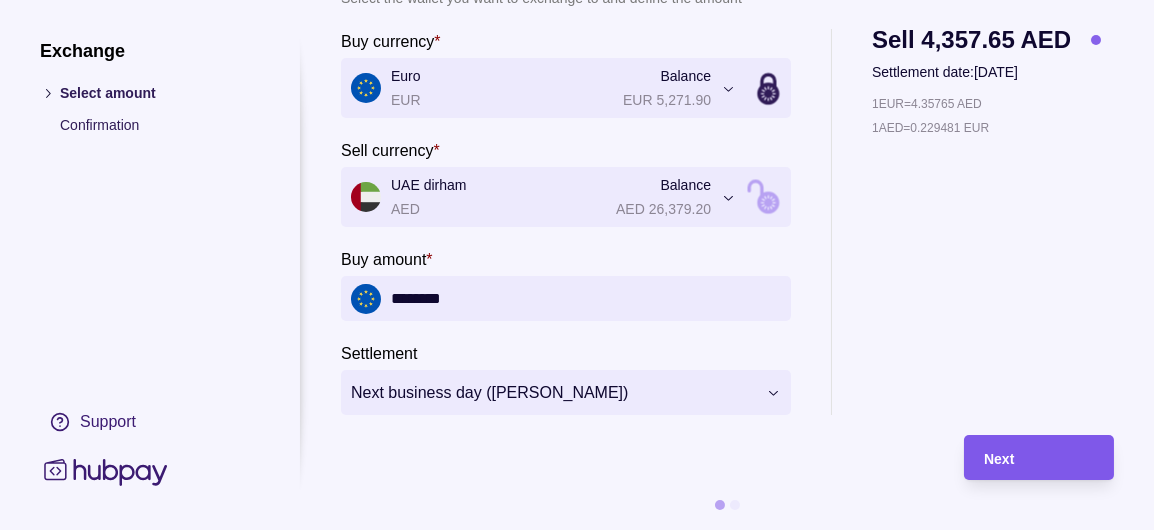 click on "Next" at bounding box center (1039, 458) 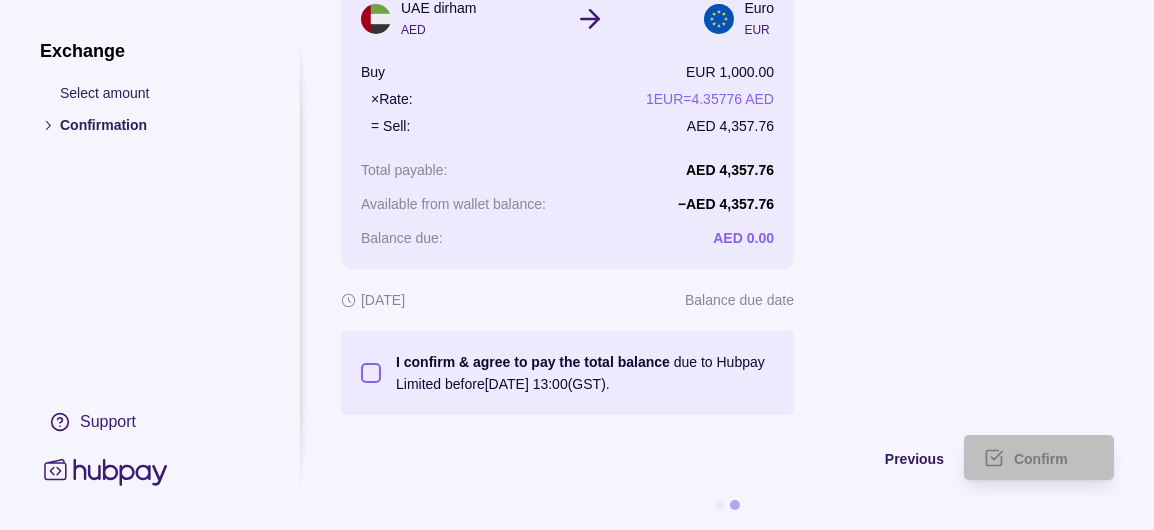 scroll, scrollTop: 224, scrollLeft: 14, axis: both 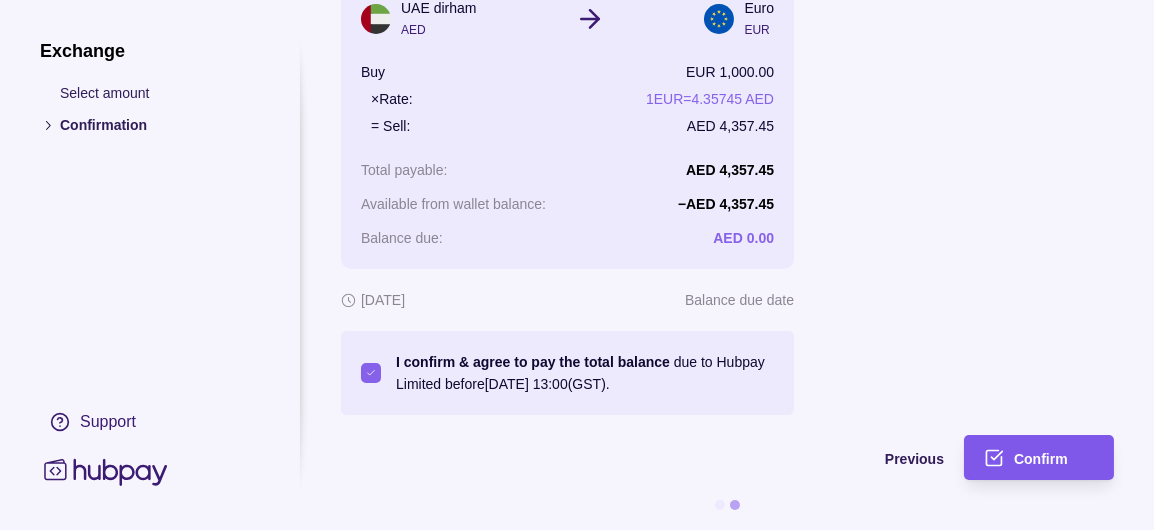 click on "Confirm" at bounding box center (1041, 459) 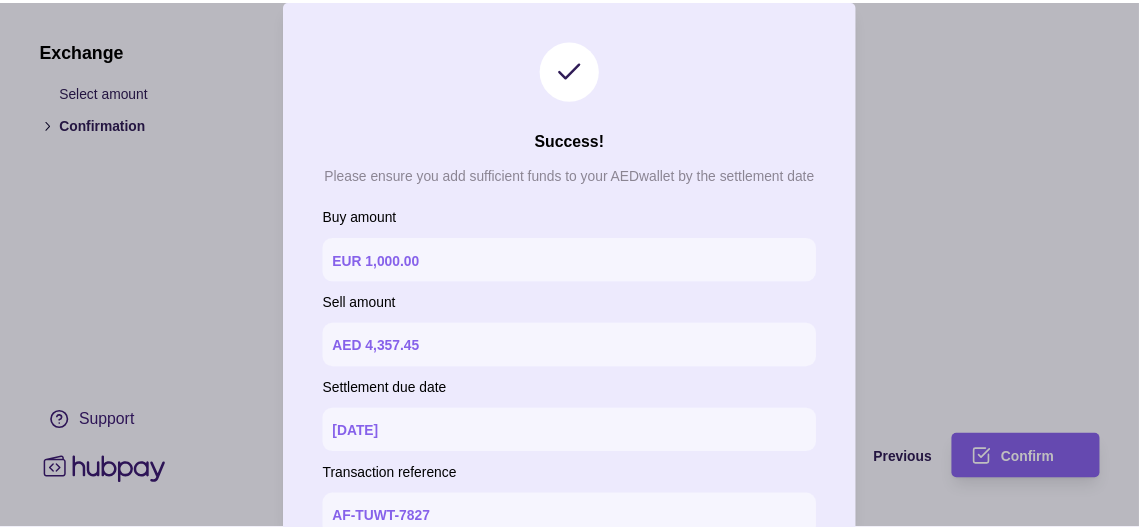 scroll, scrollTop: 200, scrollLeft: 0, axis: vertical 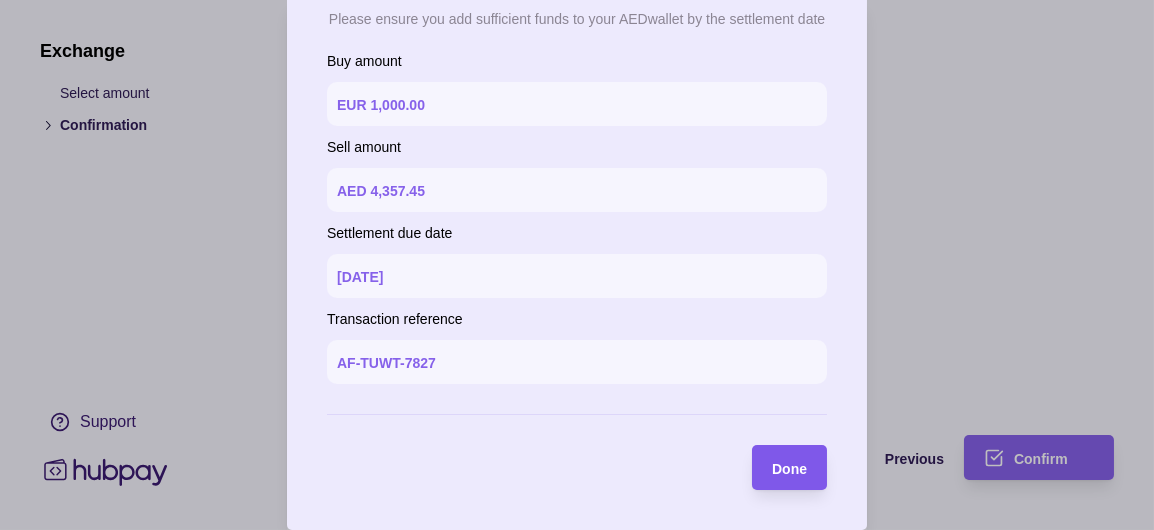click on "Done" at bounding box center [789, 469] 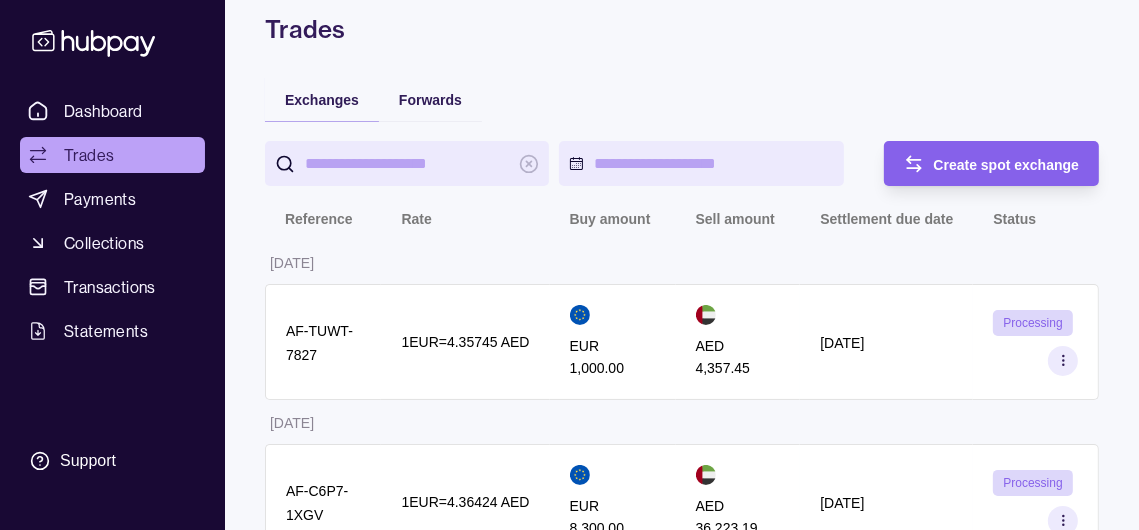 scroll, scrollTop: 0, scrollLeft: 0, axis: both 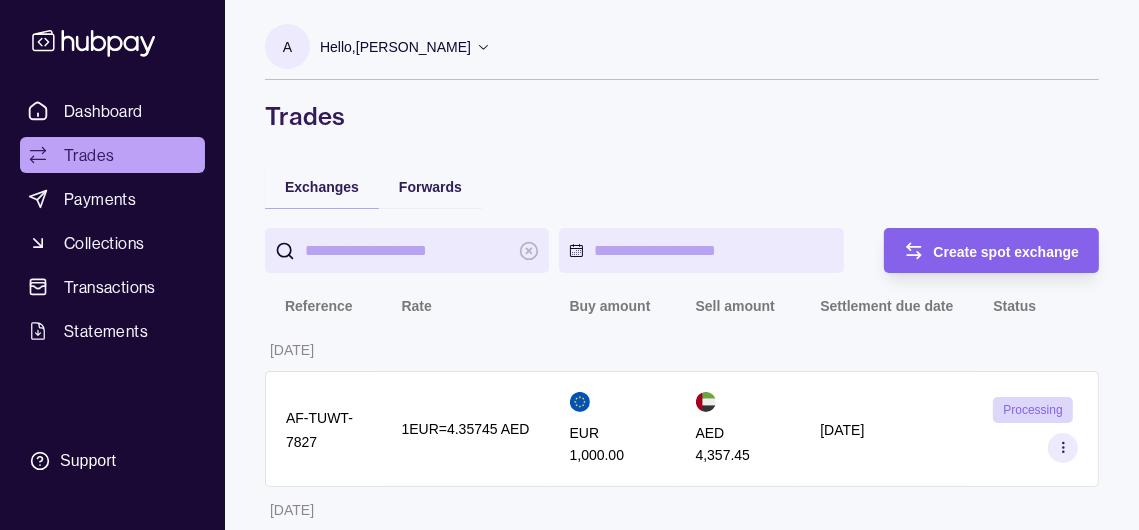 click on "Hello,  [PERSON_NAME]" at bounding box center (405, 47) 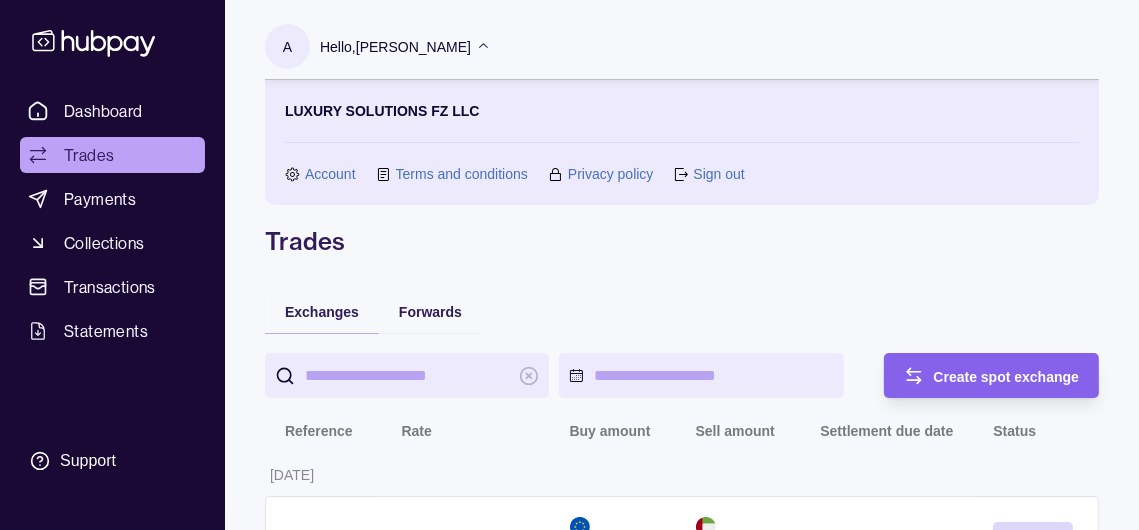click on "Sign out" at bounding box center [708, 174] 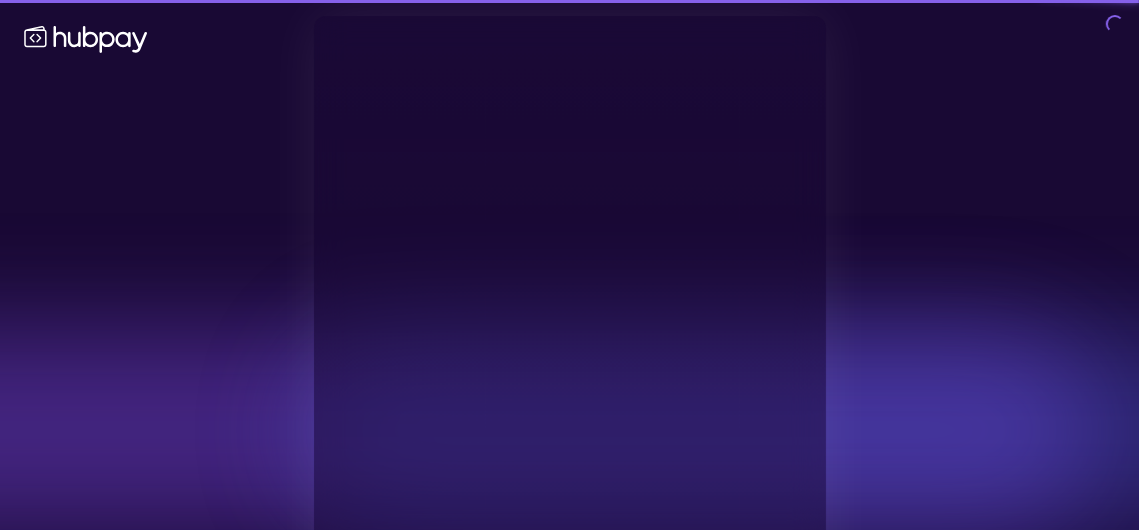 click on "Enter the email address associated with your Hubpay business account" at bounding box center (570, 117) 